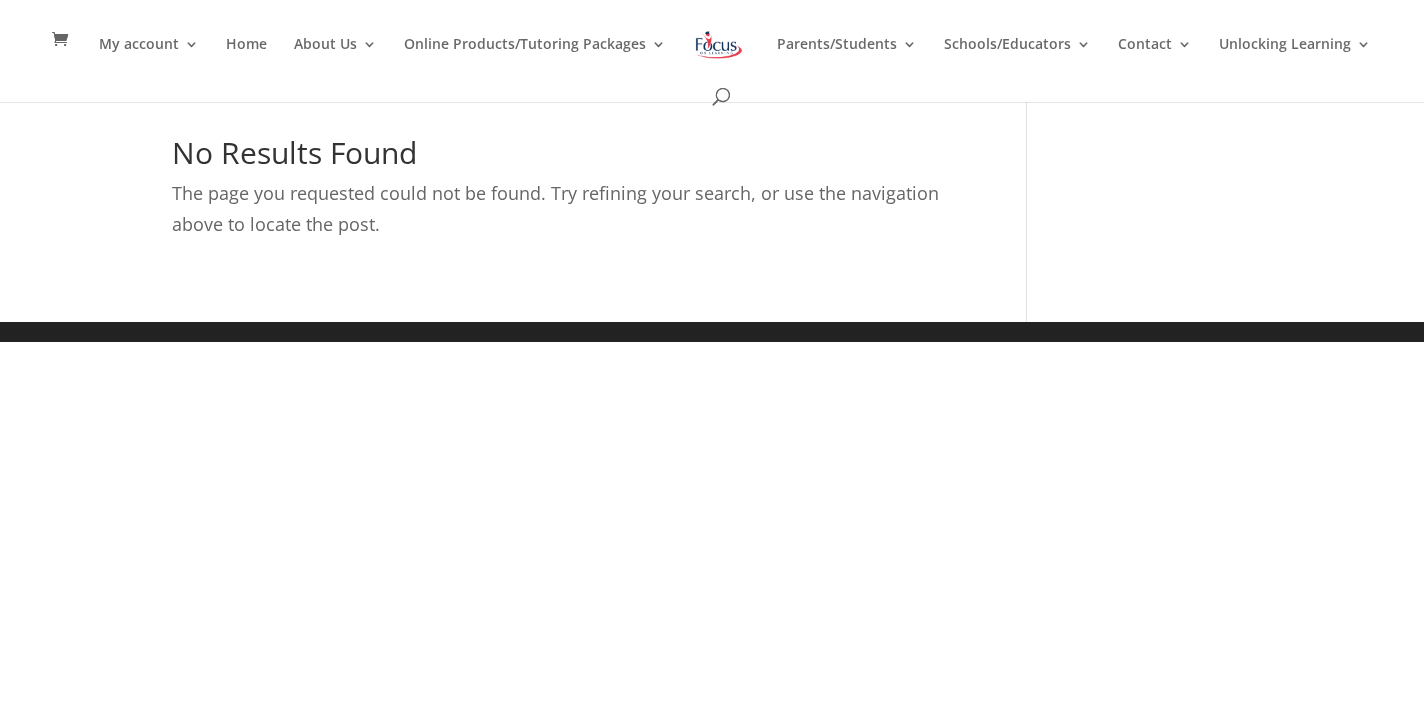 scroll, scrollTop: 0, scrollLeft: 0, axis: both 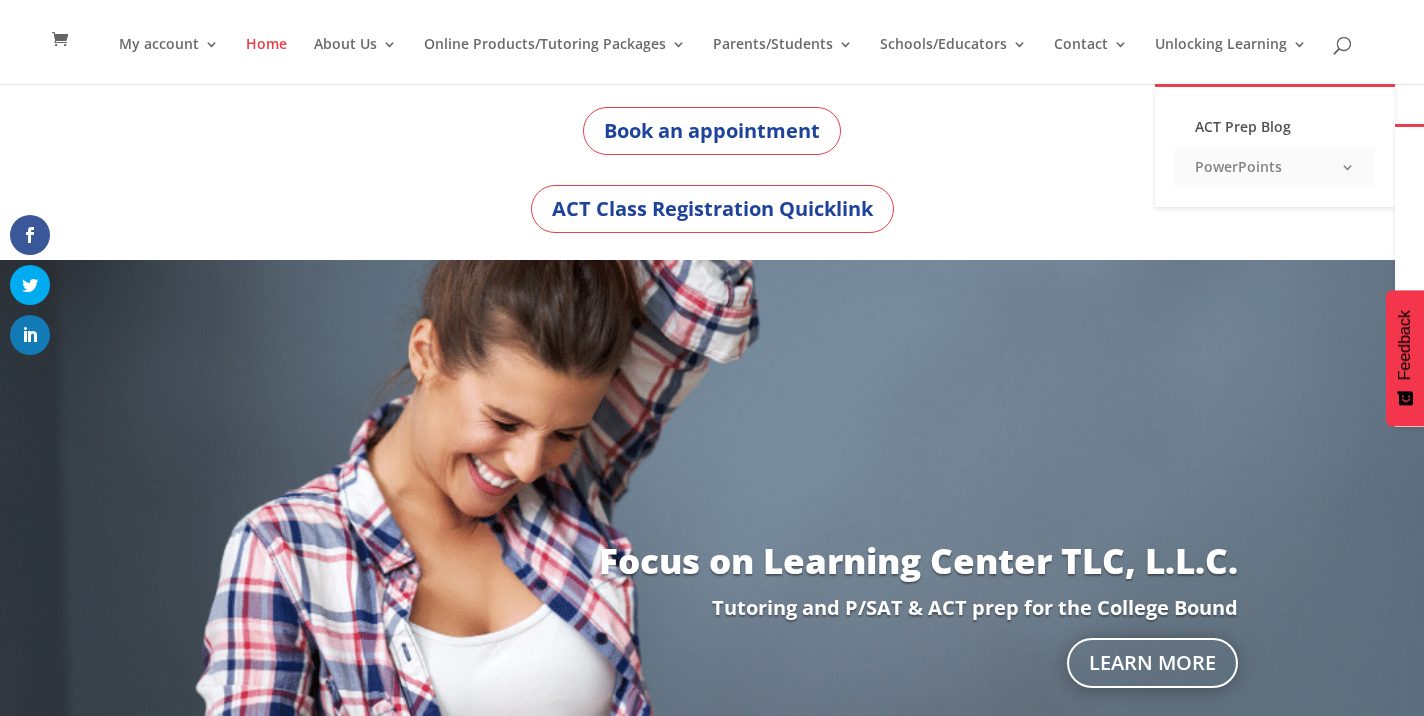 click on "PowerPoints" at bounding box center (1275, 167) 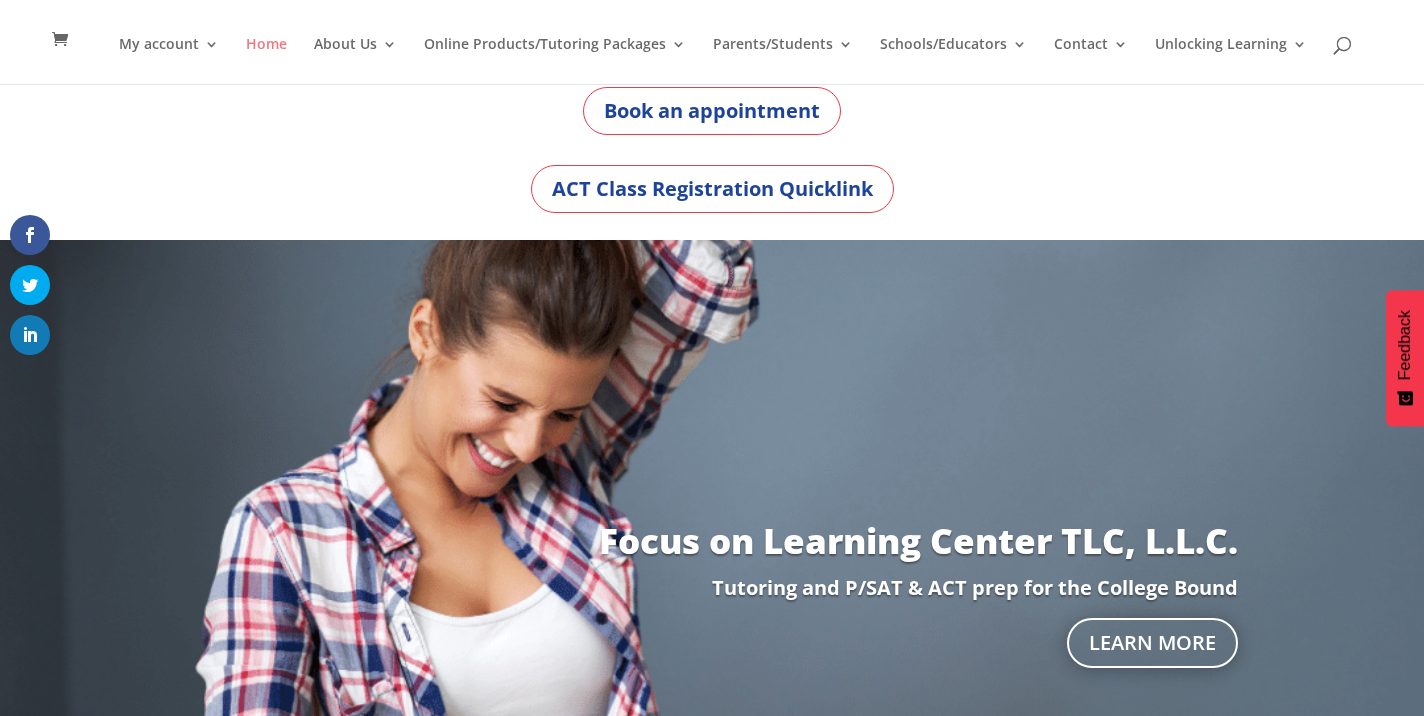 click on "Home" at bounding box center [266, 60] 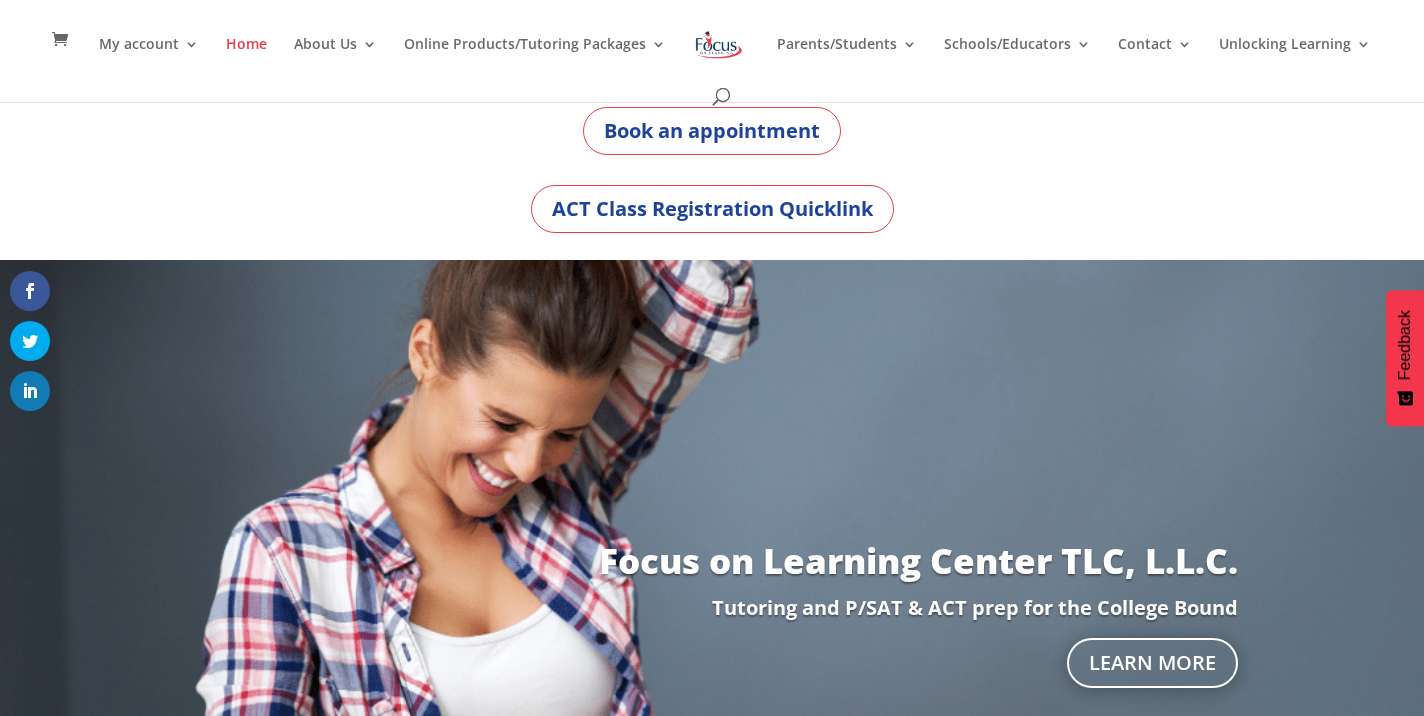 scroll, scrollTop: 0, scrollLeft: 0, axis: both 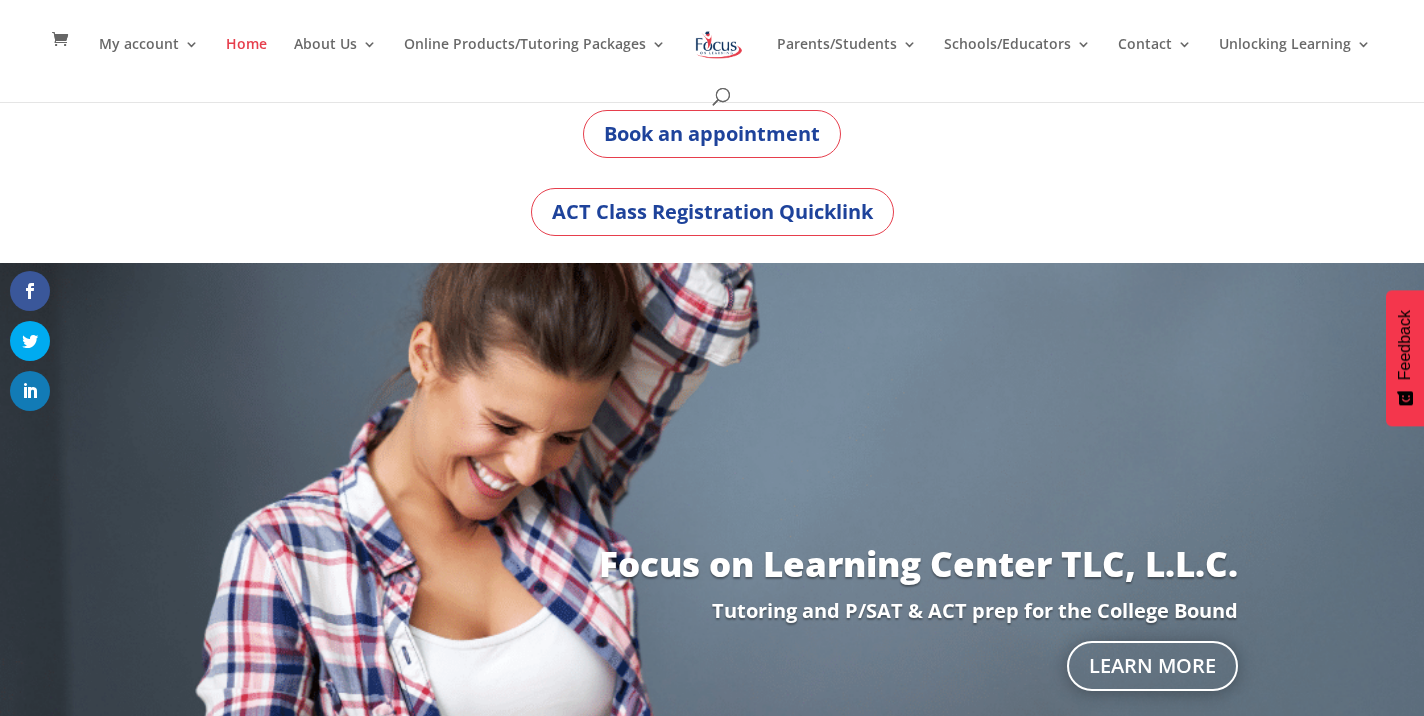 click at bounding box center [719, 45] 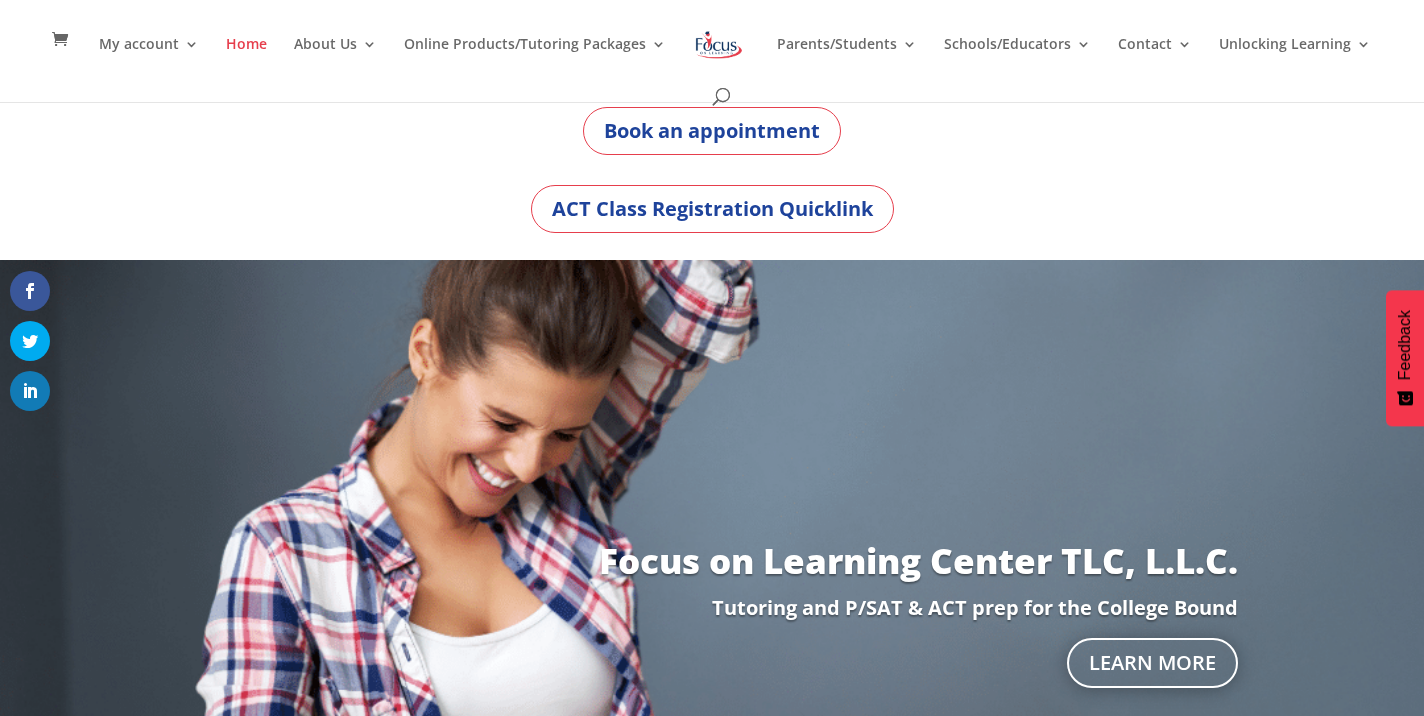 scroll, scrollTop: 0, scrollLeft: 0, axis: both 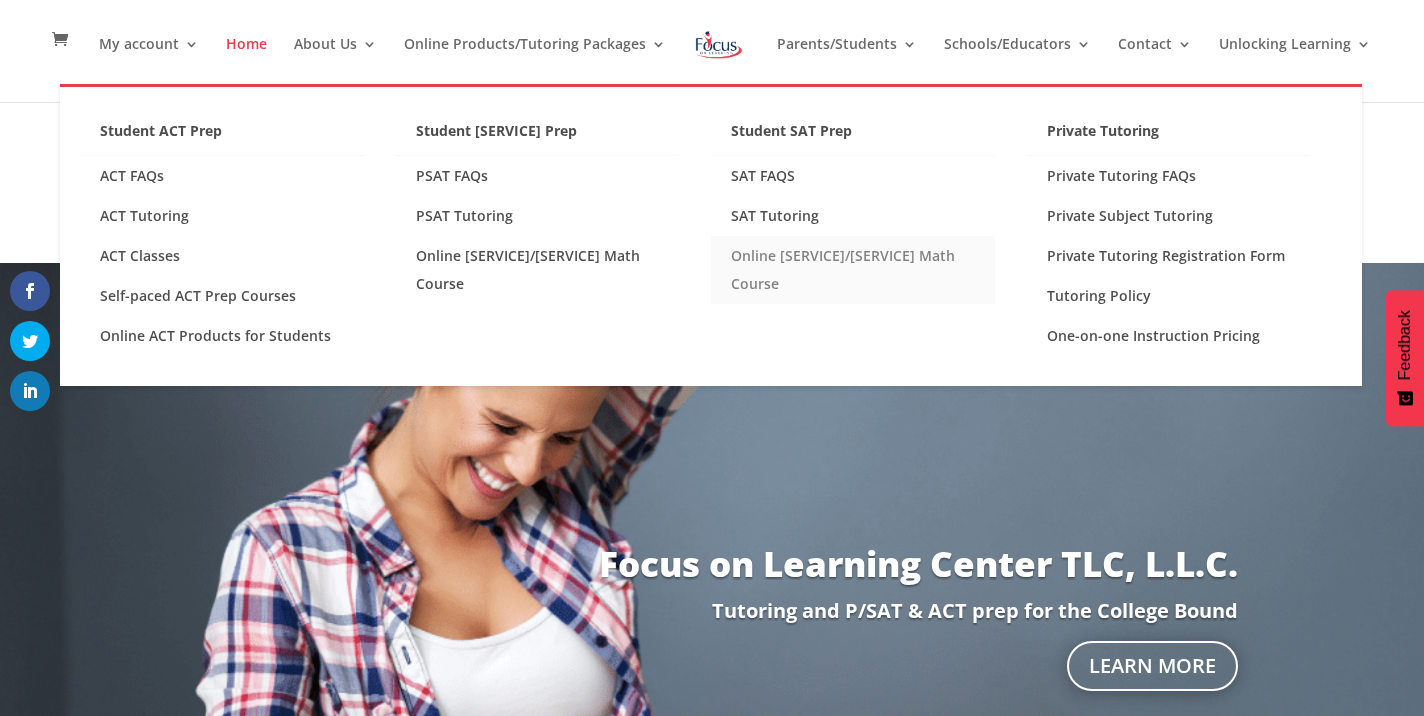 click on "Online PSAT/SAT Math Course" at bounding box center [853, 270] 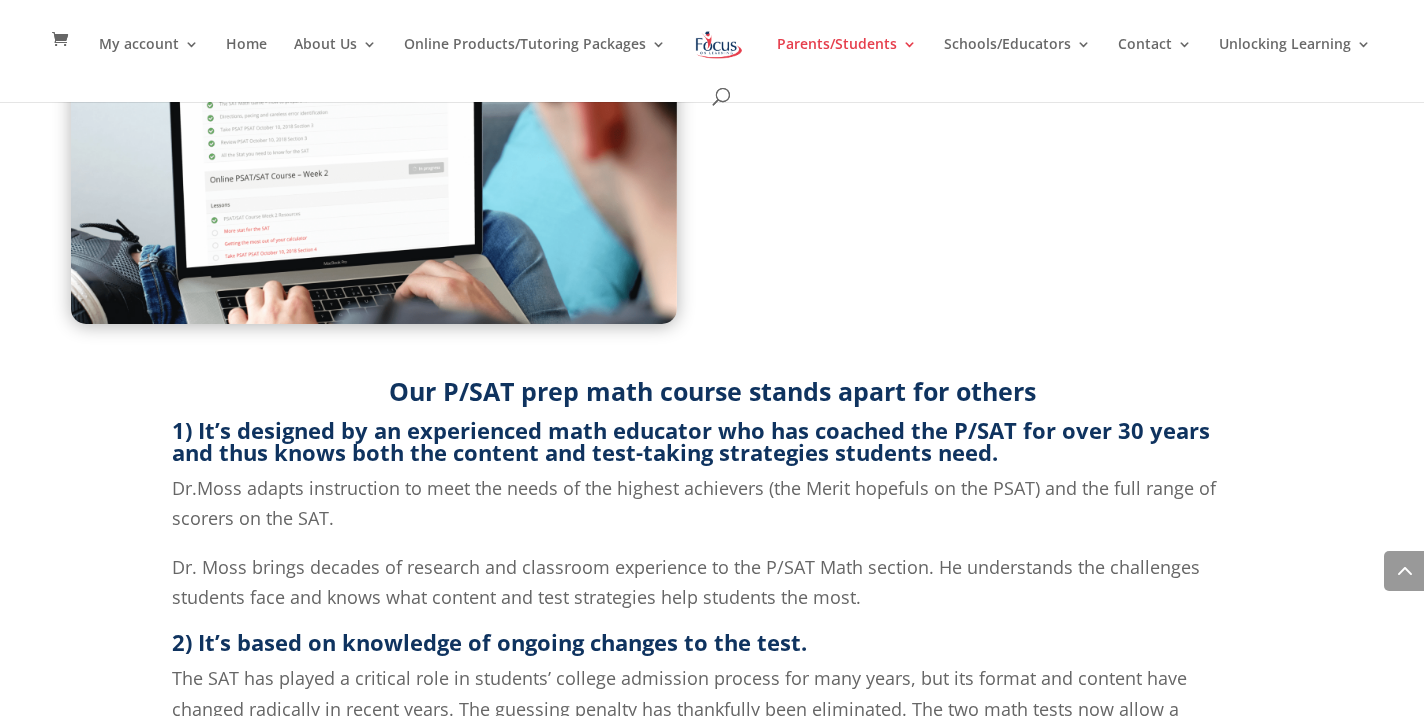 scroll, scrollTop: 0, scrollLeft: 0, axis: both 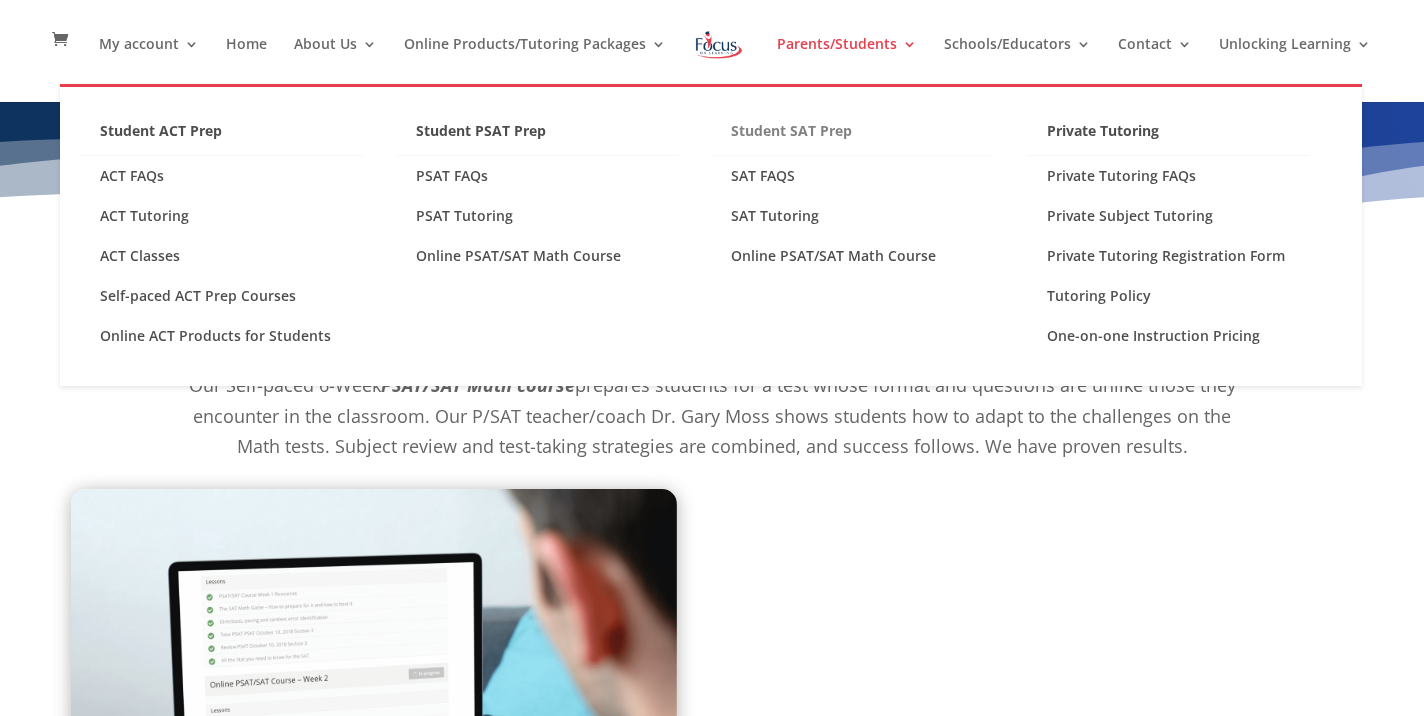 click on "Student SAT Prep" at bounding box center [853, 136] 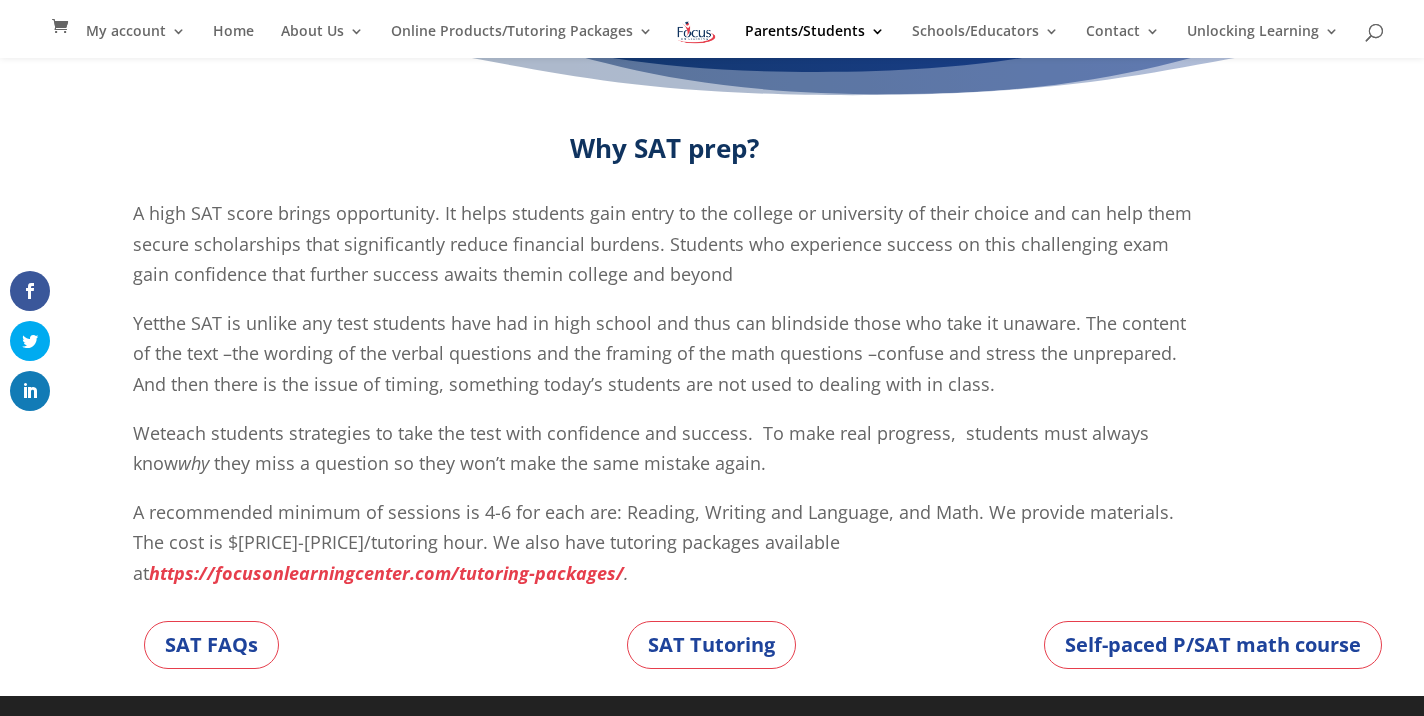 scroll, scrollTop: 135, scrollLeft: 0, axis: vertical 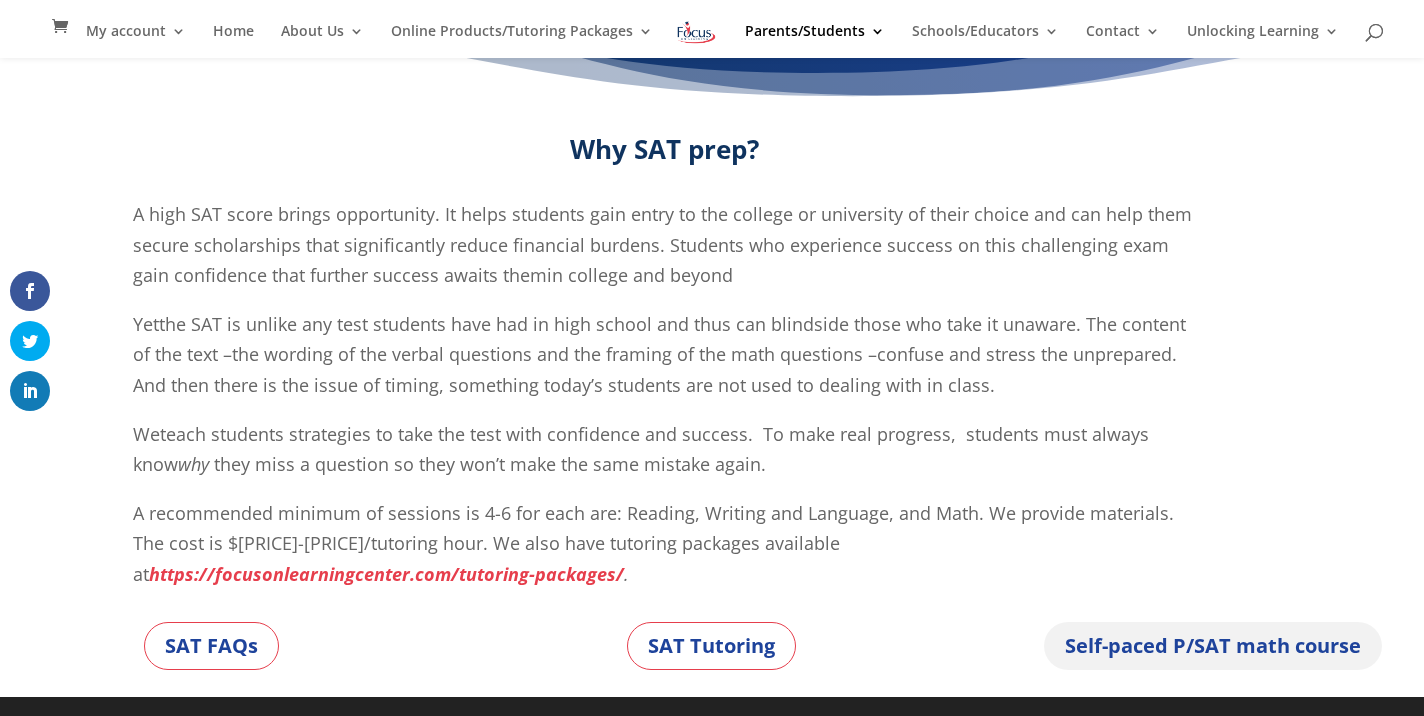 click on "Self-paced P/SAT math course" at bounding box center (1213, 646) 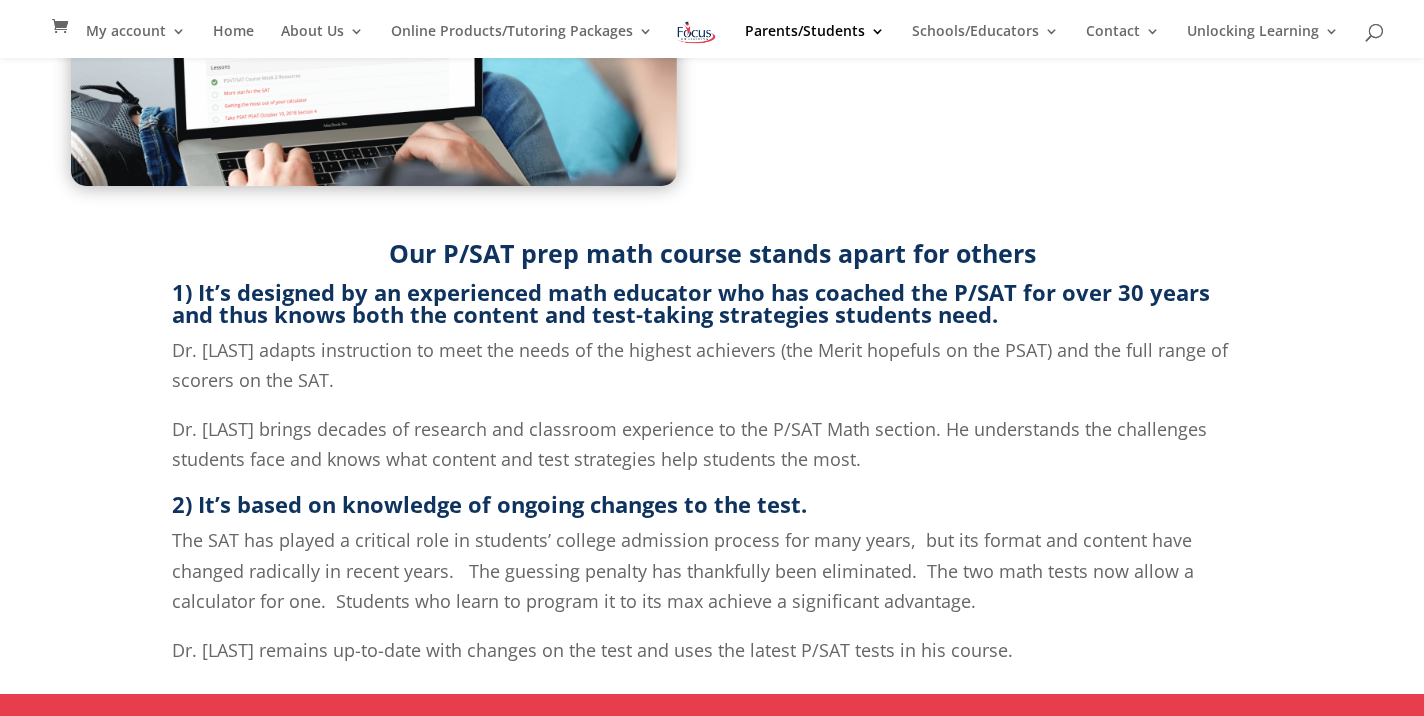 scroll, scrollTop: 0, scrollLeft: 0, axis: both 